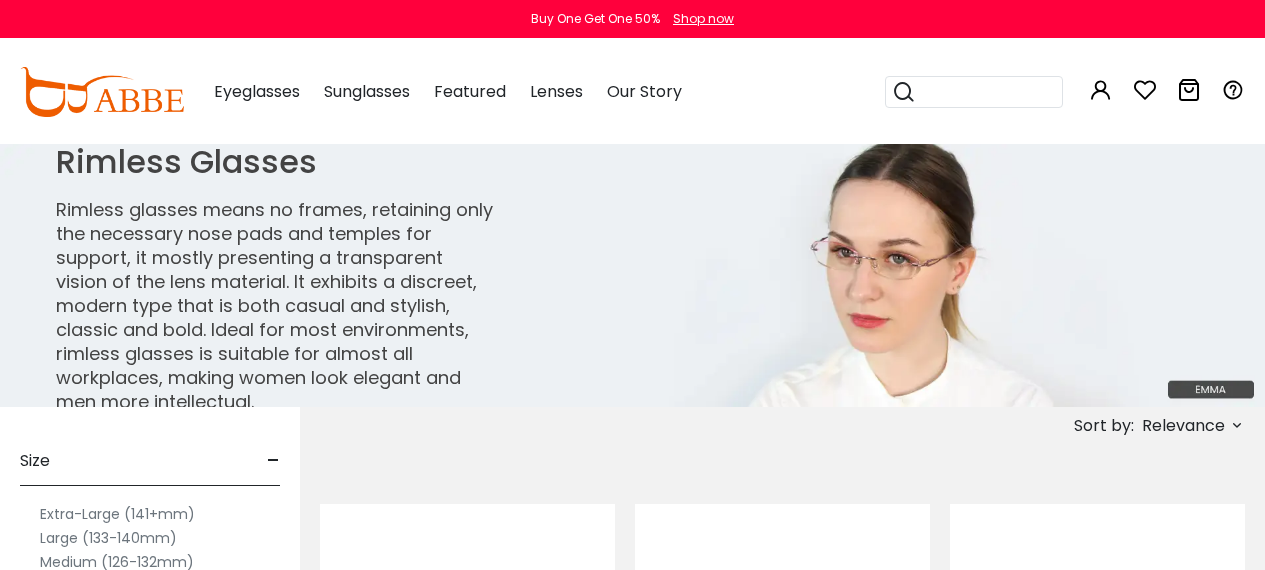 scroll, scrollTop: 0, scrollLeft: 0, axis: both 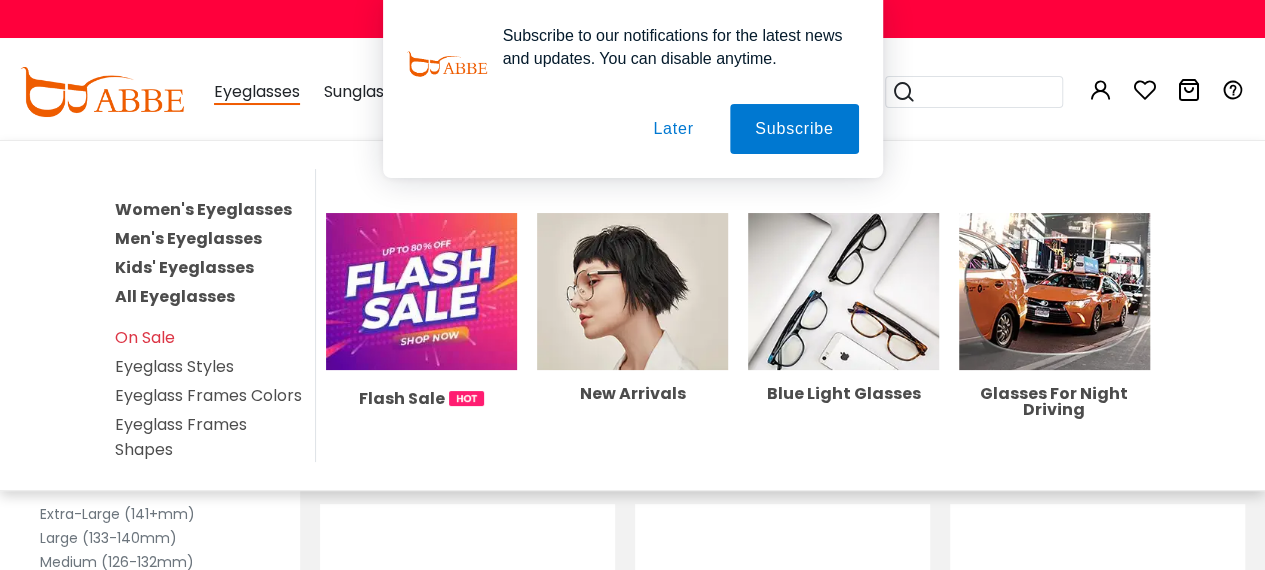 click on "Men's Eyeglasses" at bounding box center [188, 238] 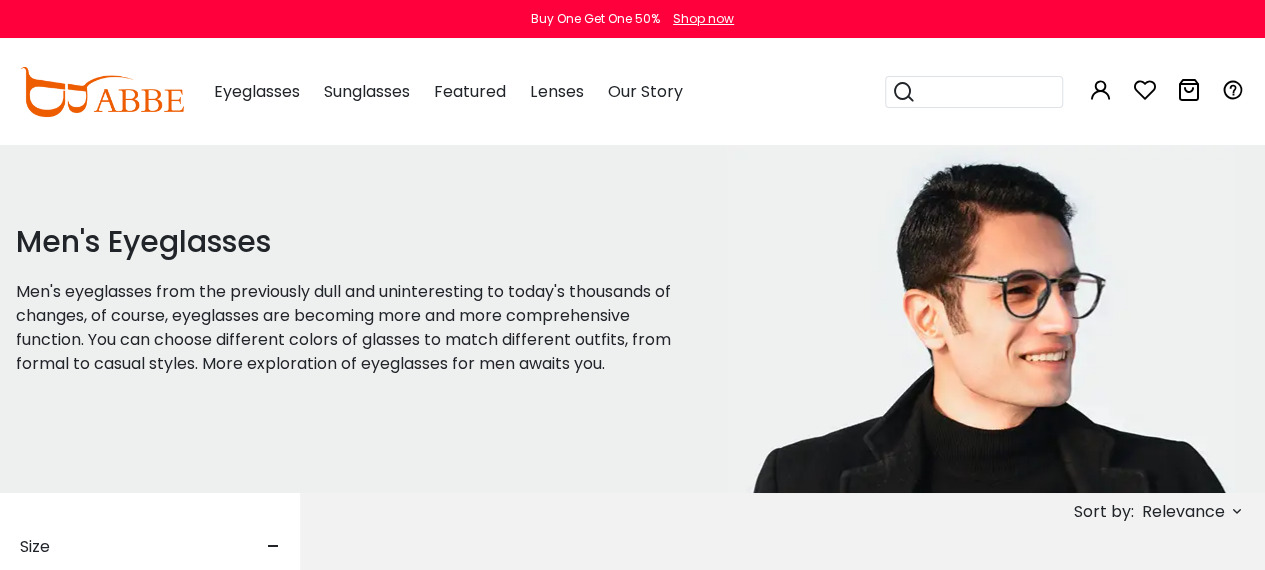 scroll, scrollTop: 0, scrollLeft: 0, axis: both 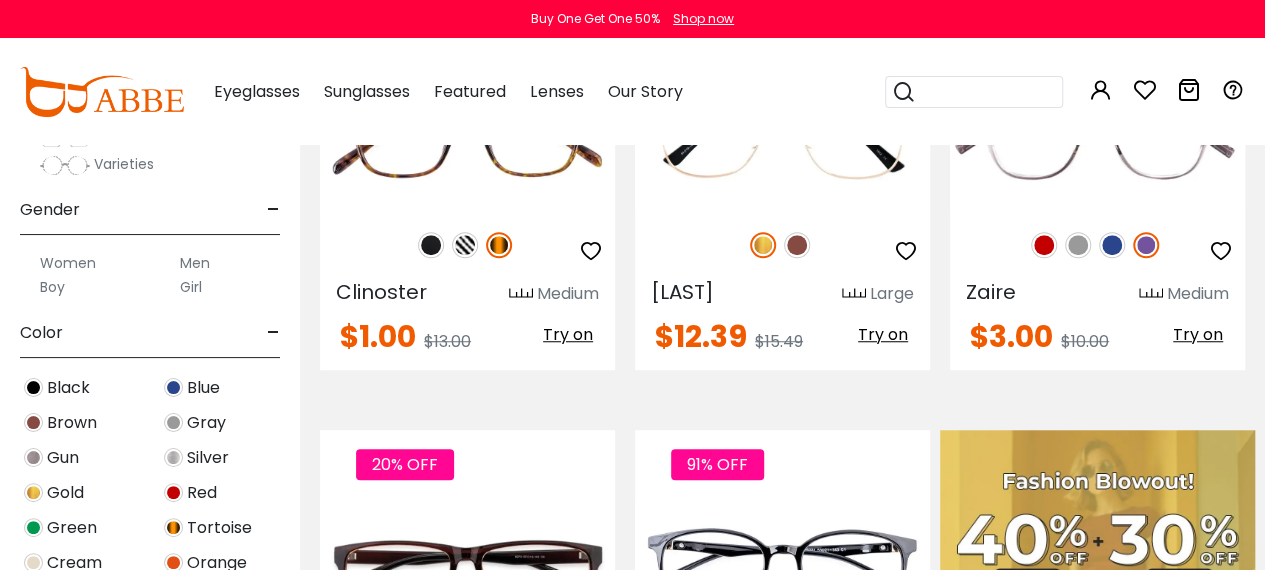 click on "Men" at bounding box center [195, 263] 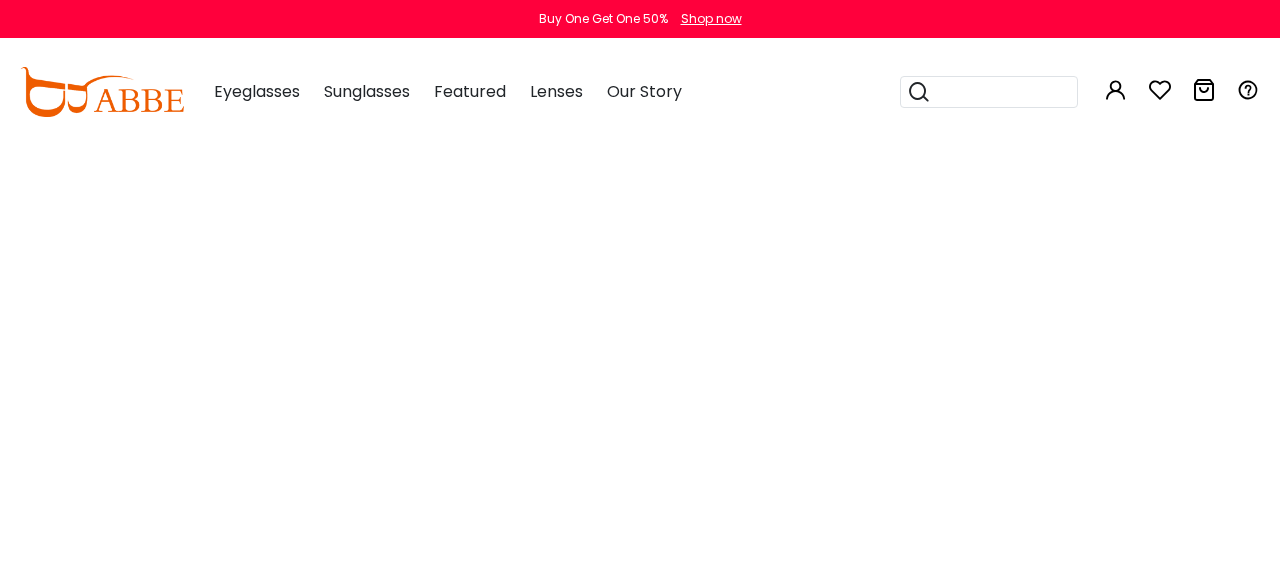 scroll, scrollTop: 0, scrollLeft: 0, axis: both 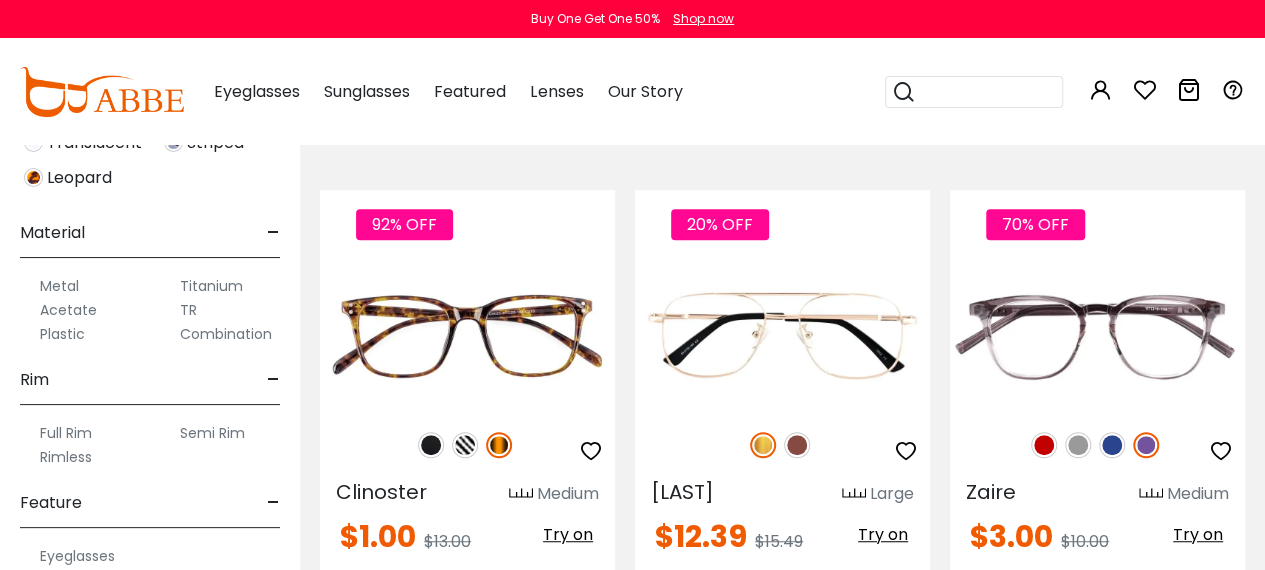 click on "Rimless" at bounding box center [66, 457] 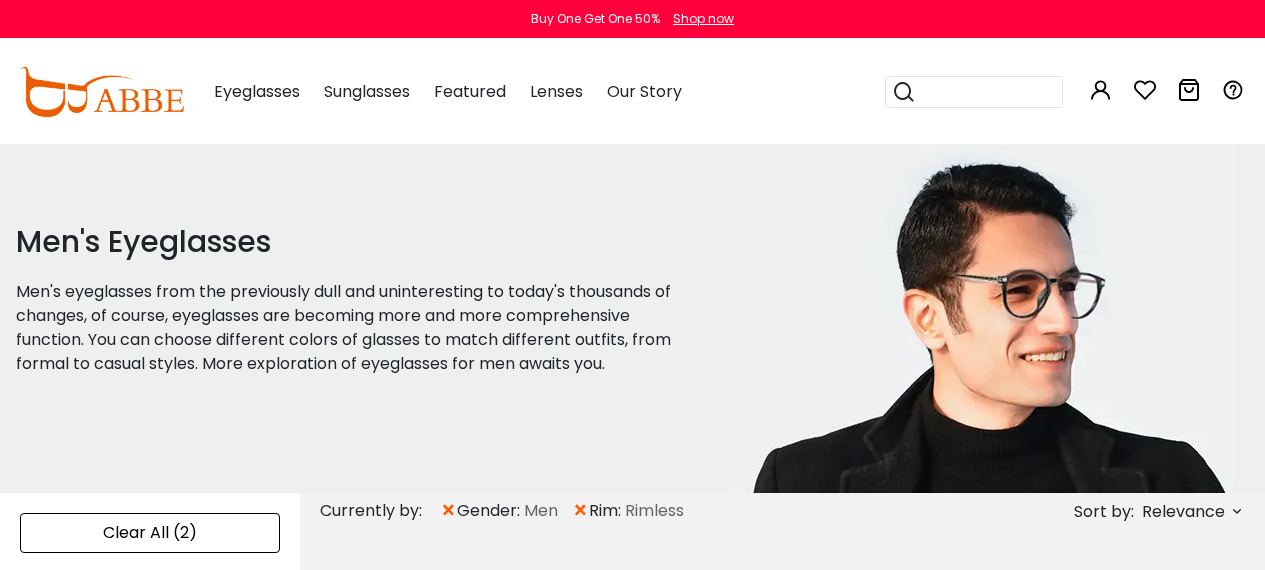 scroll, scrollTop: 0, scrollLeft: 0, axis: both 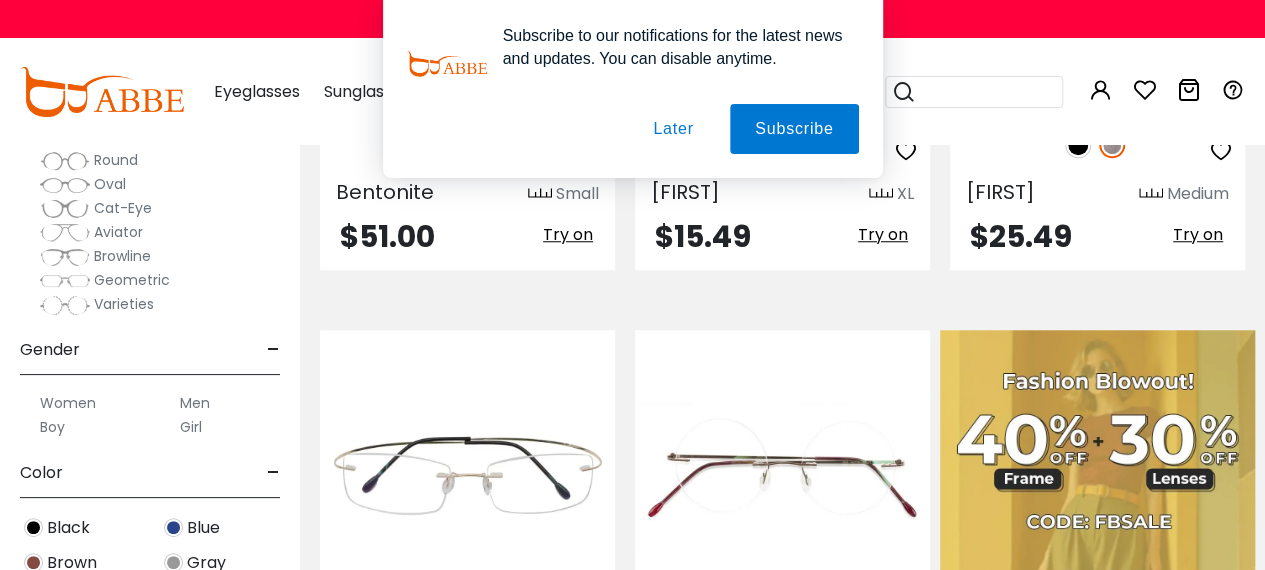 click on "Later" at bounding box center (0, 0) 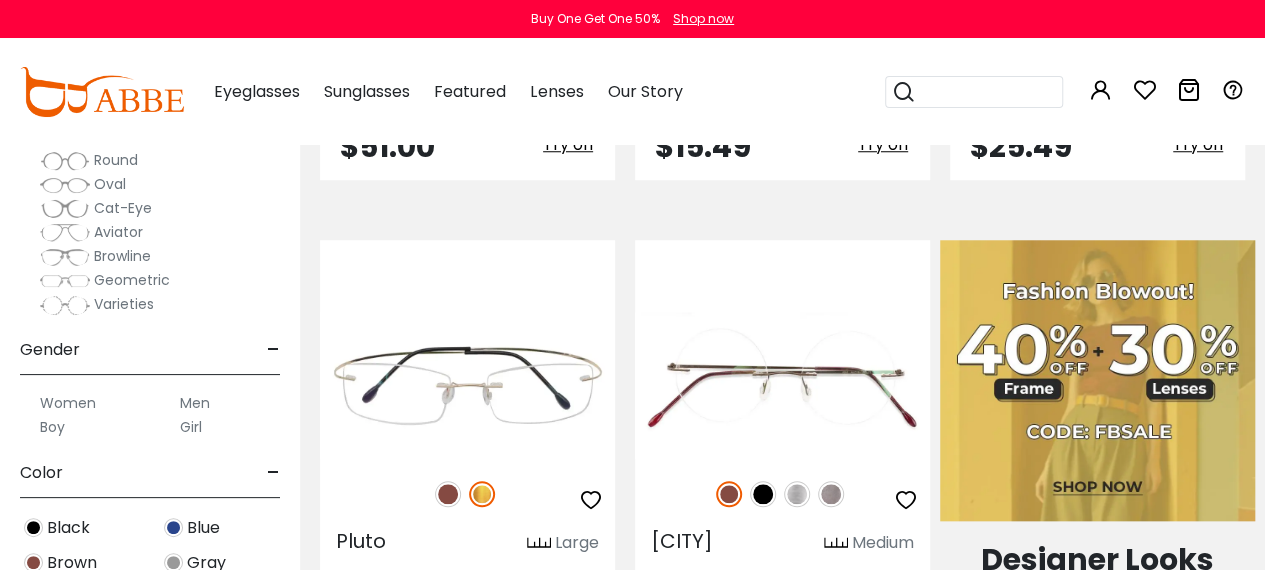 scroll, scrollTop: 900, scrollLeft: 0, axis: vertical 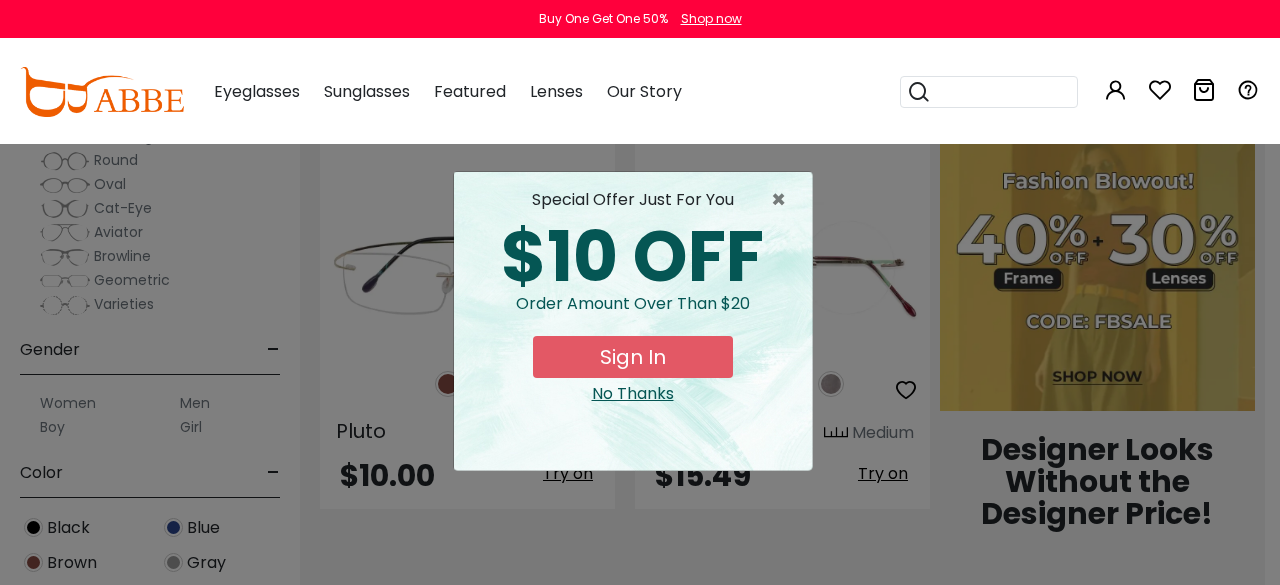 click on "special offer just for you" at bounding box center (633, 200) 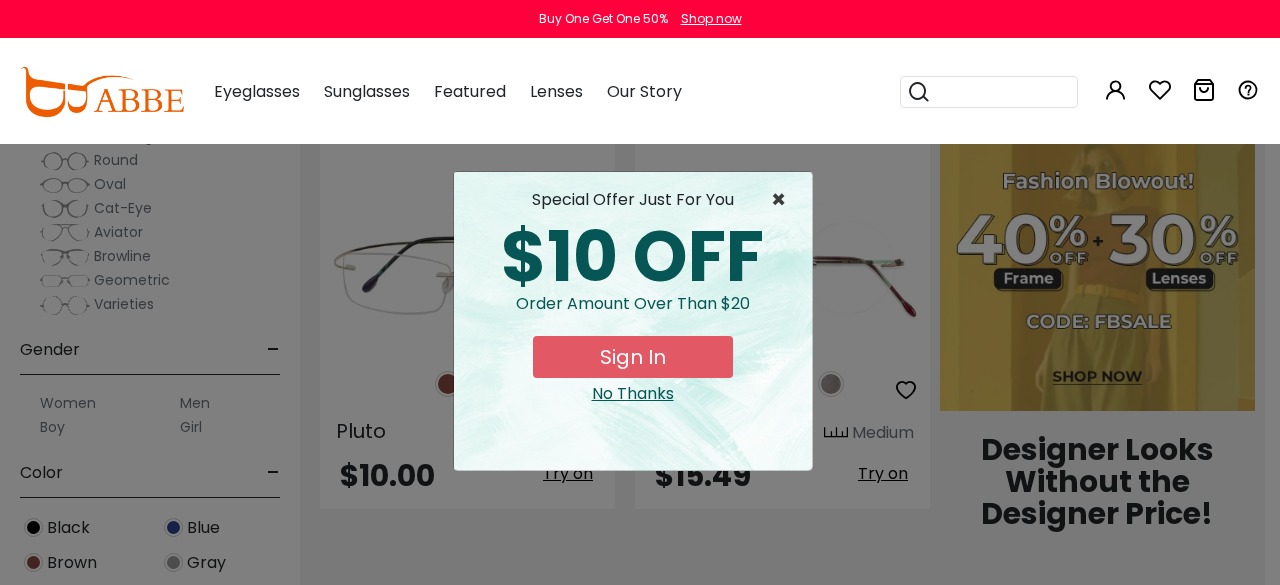 click on "×" at bounding box center [783, 200] 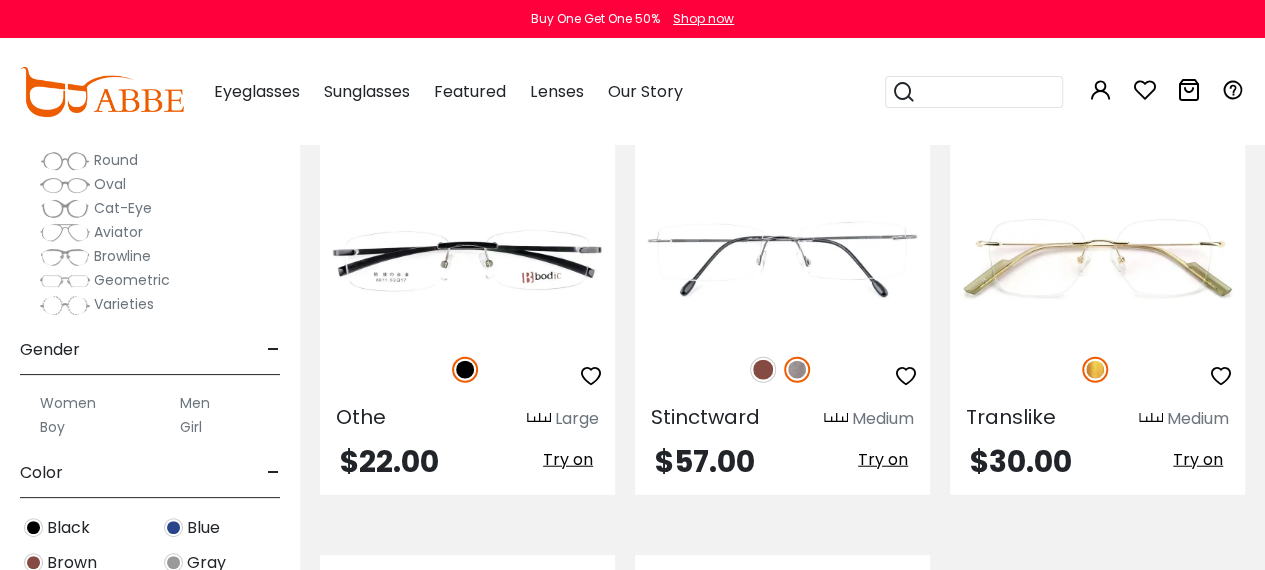 scroll, scrollTop: 2300, scrollLeft: 0, axis: vertical 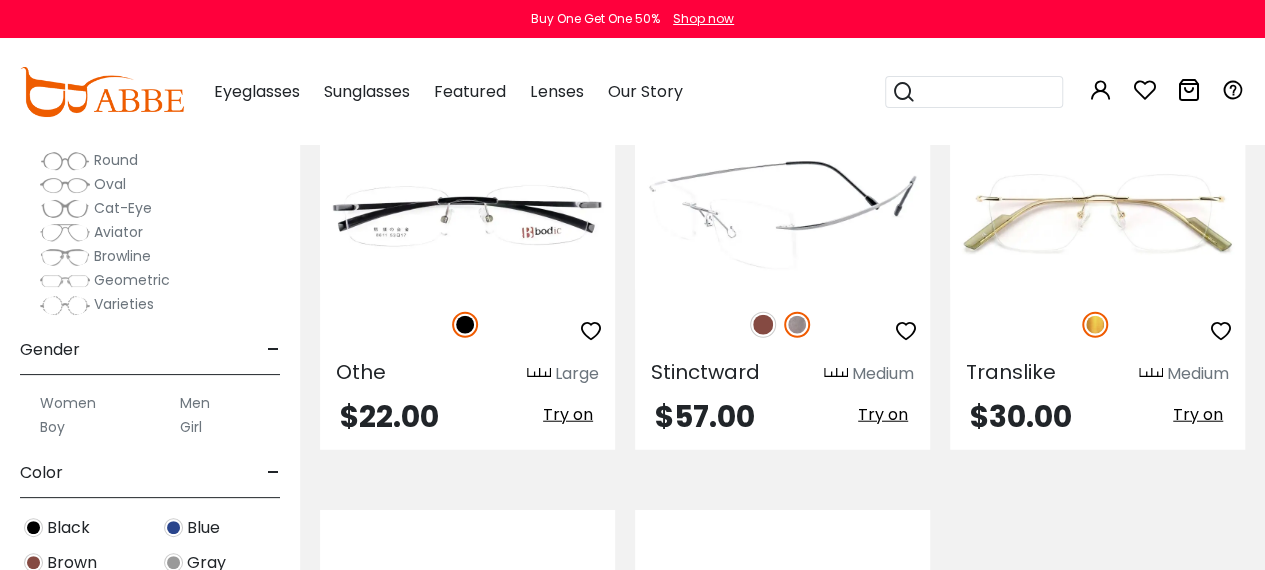 click at bounding box center (763, 325) 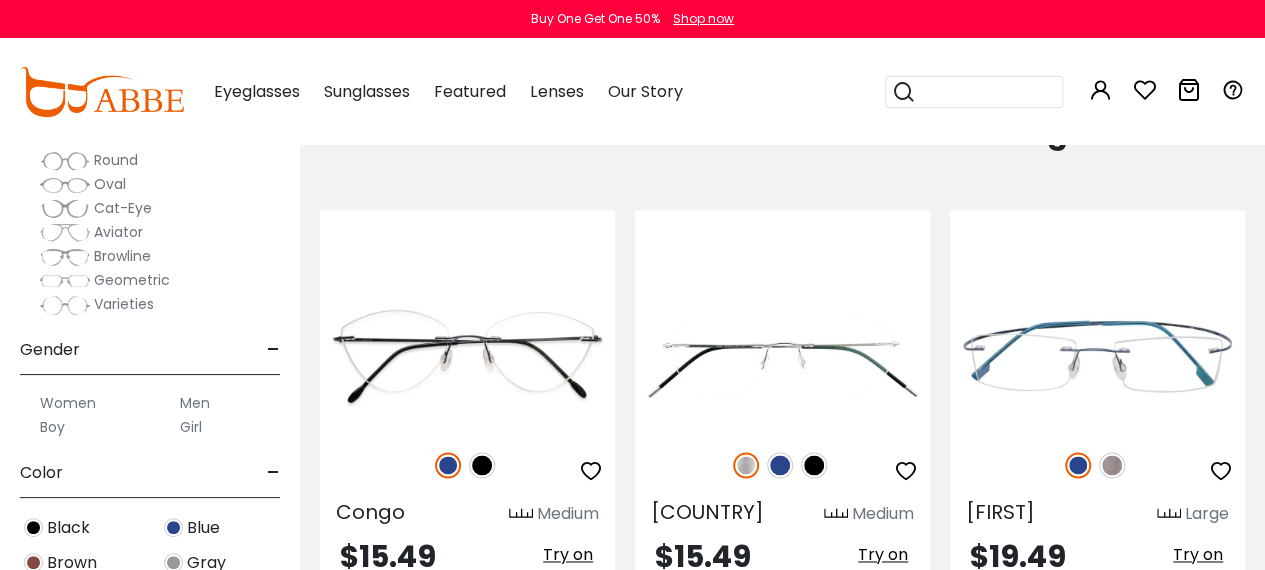scroll, scrollTop: 1300, scrollLeft: 0, axis: vertical 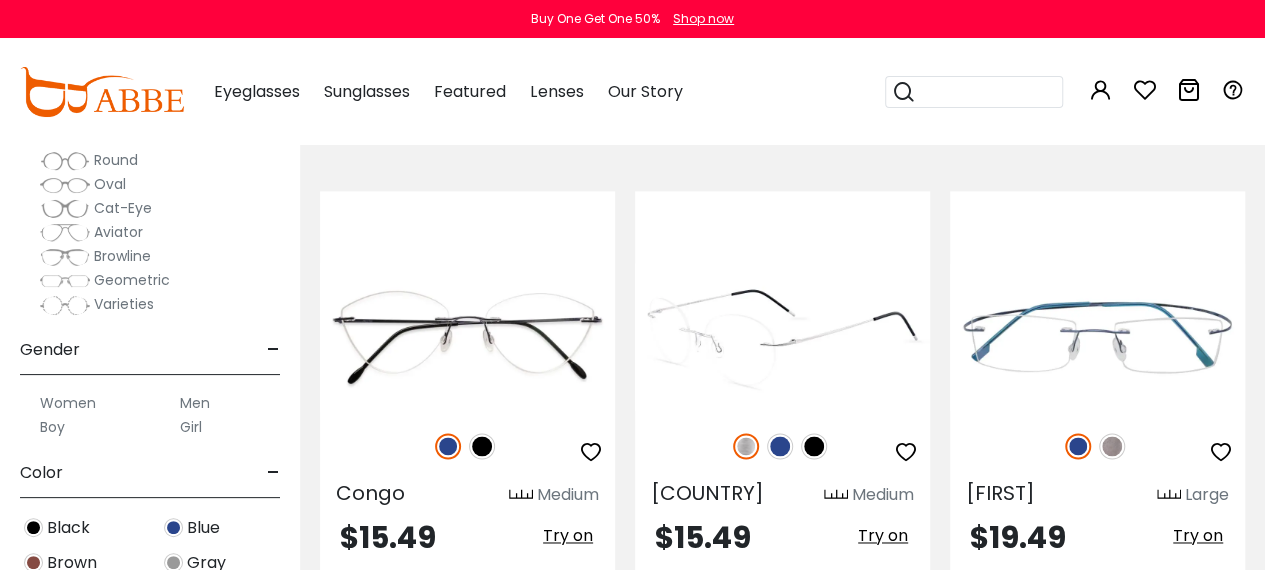 click at bounding box center [782, 336] 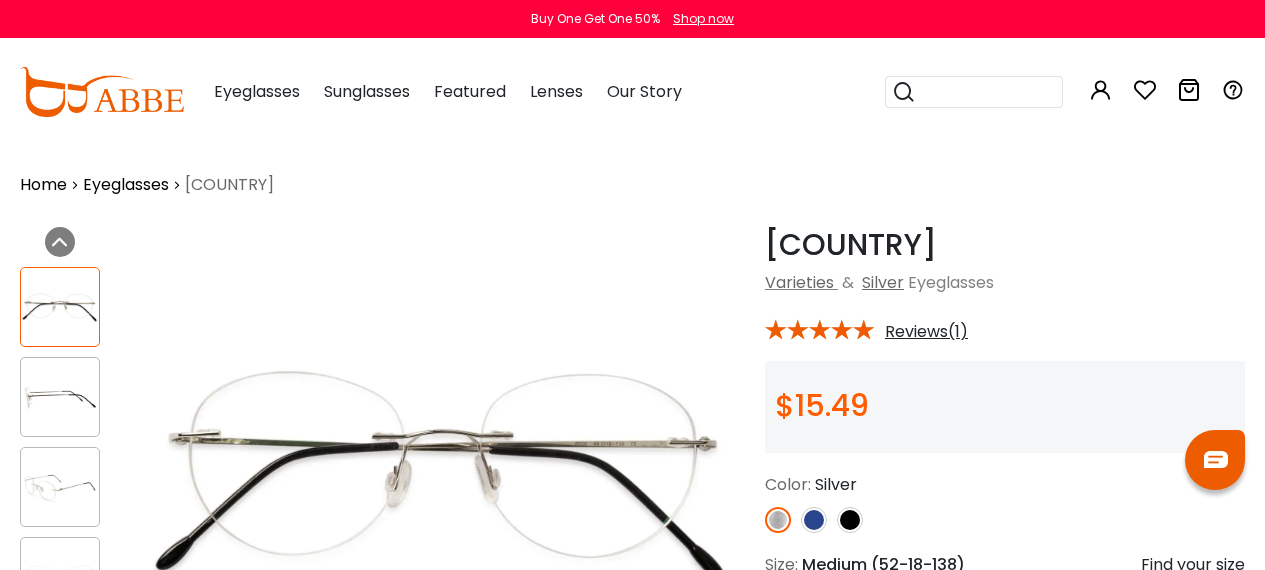 scroll, scrollTop: 0, scrollLeft: 0, axis: both 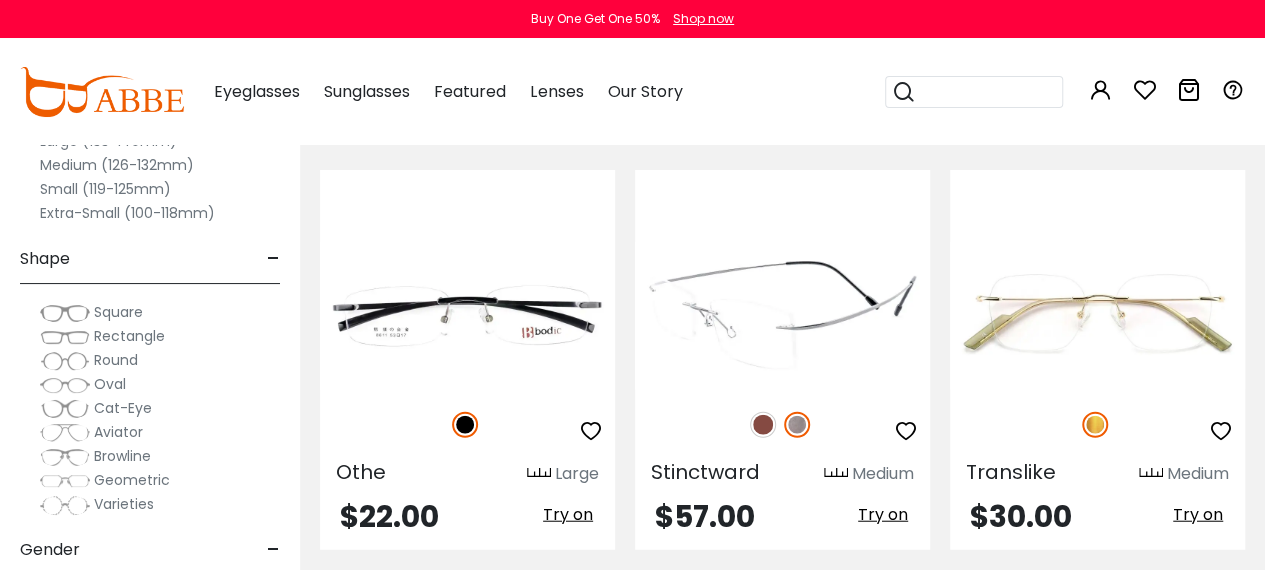 click at bounding box center [782, 315] 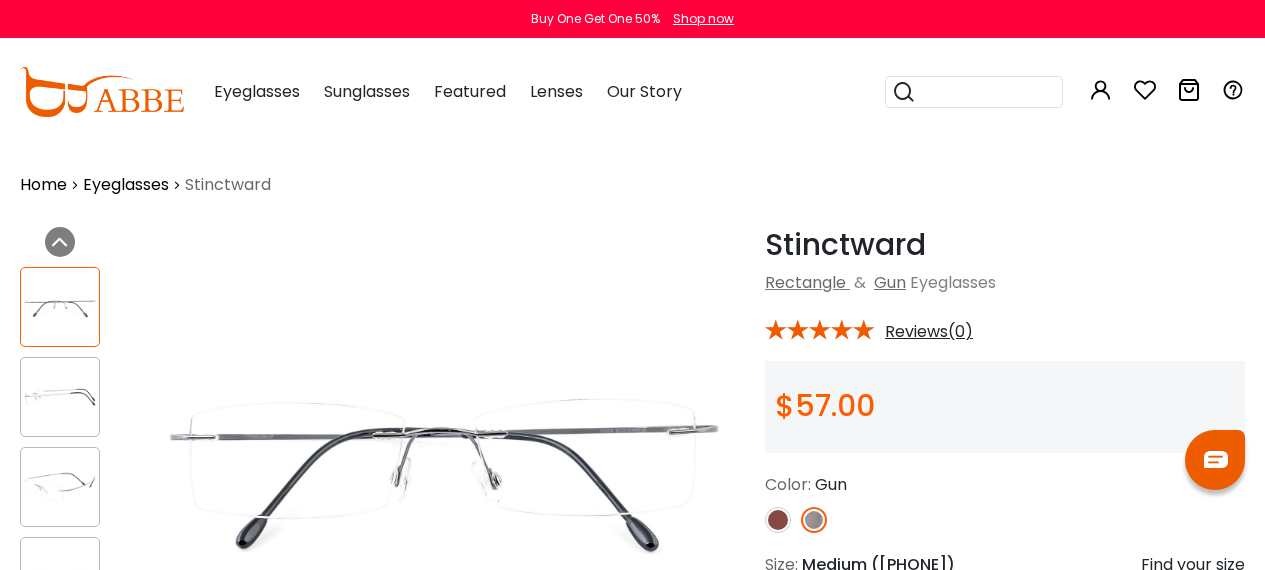 scroll, scrollTop: 0, scrollLeft: 0, axis: both 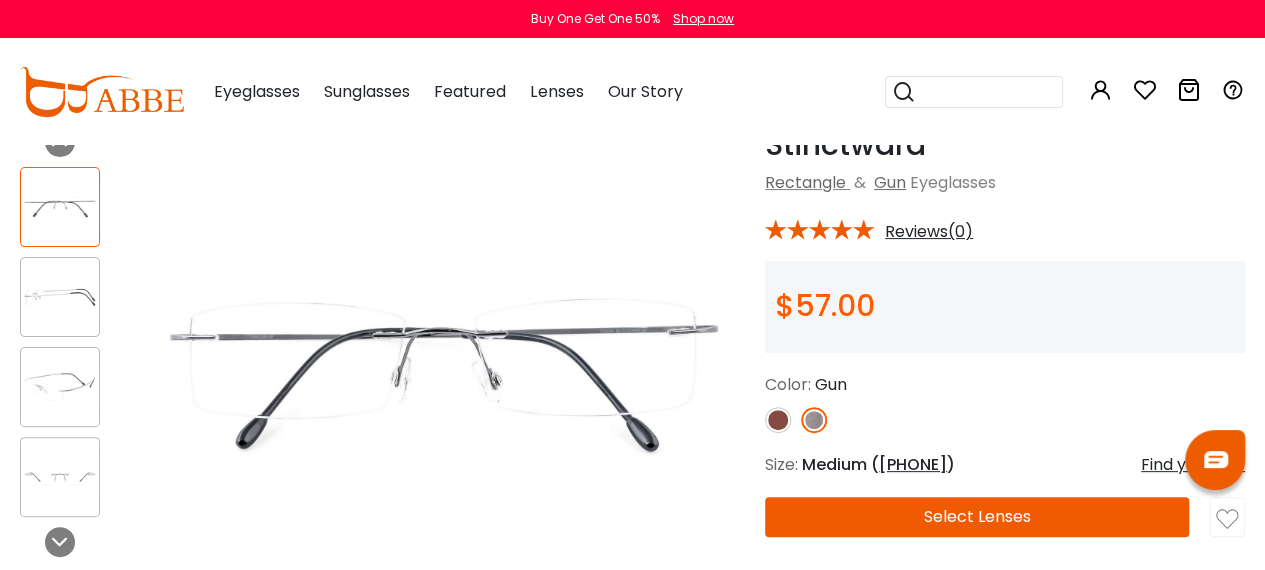 click at bounding box center (778, 420) 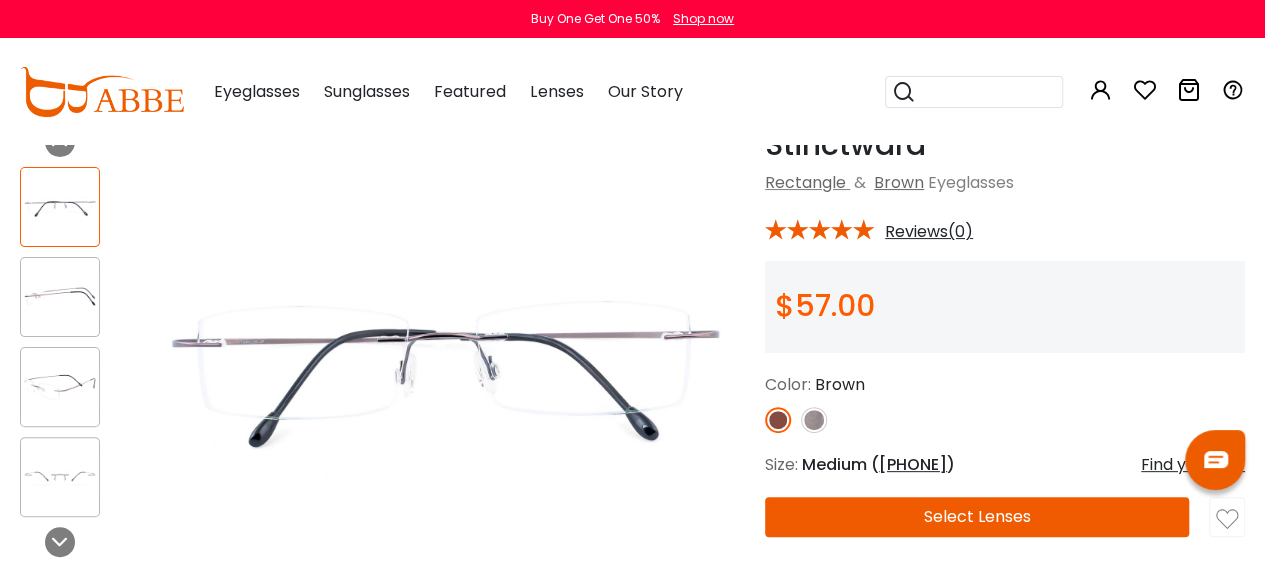 click at bounding box center (60, 297) 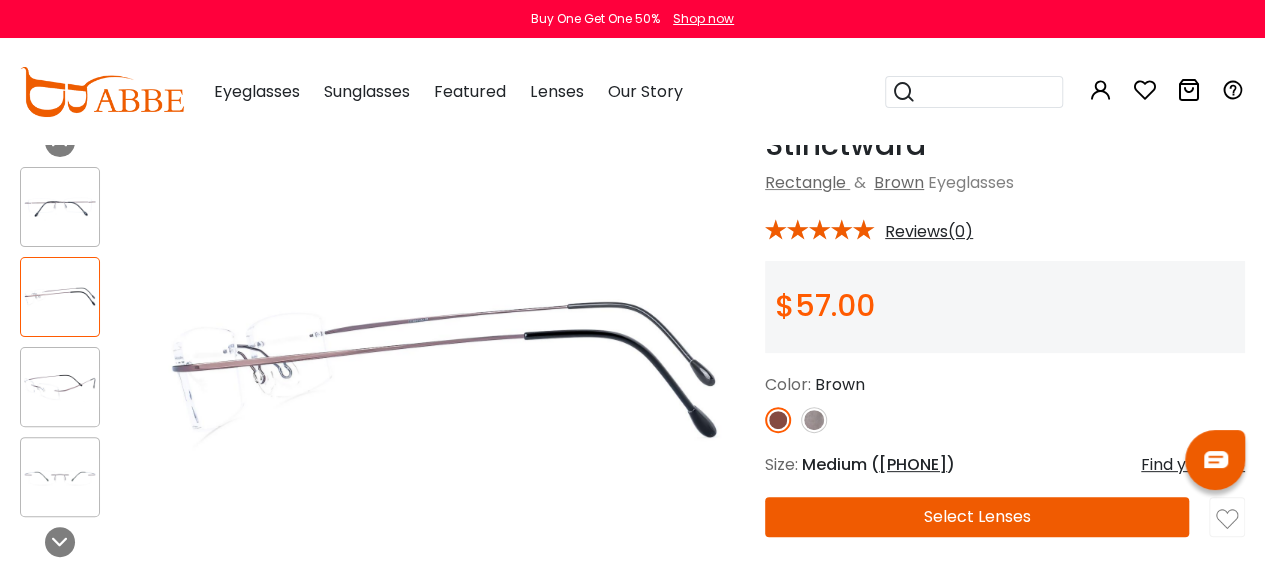 click at bounding box center [60, 387] 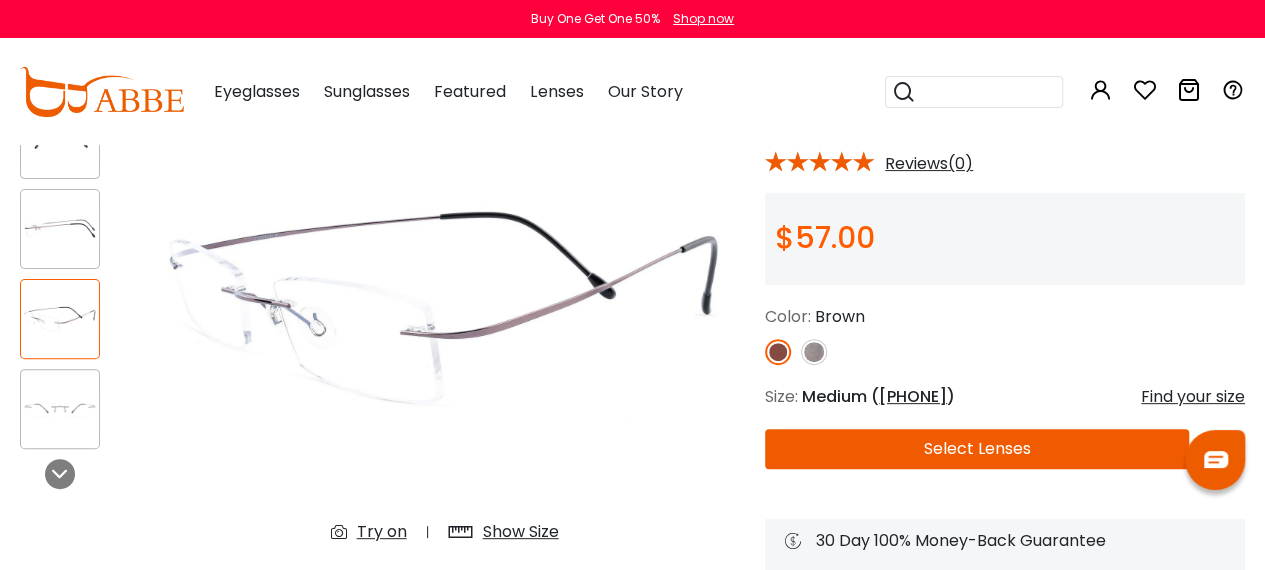 scroll, scrollTop: 200, scrollLeft: 0, axis: vertical 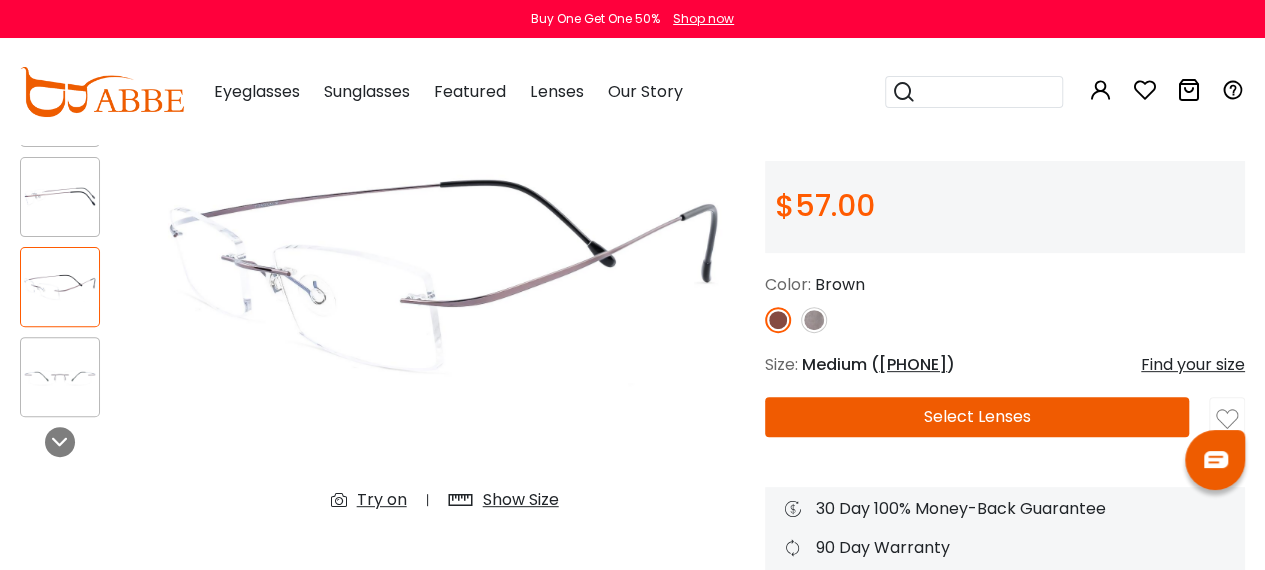 click at bounding box center [60, 377] 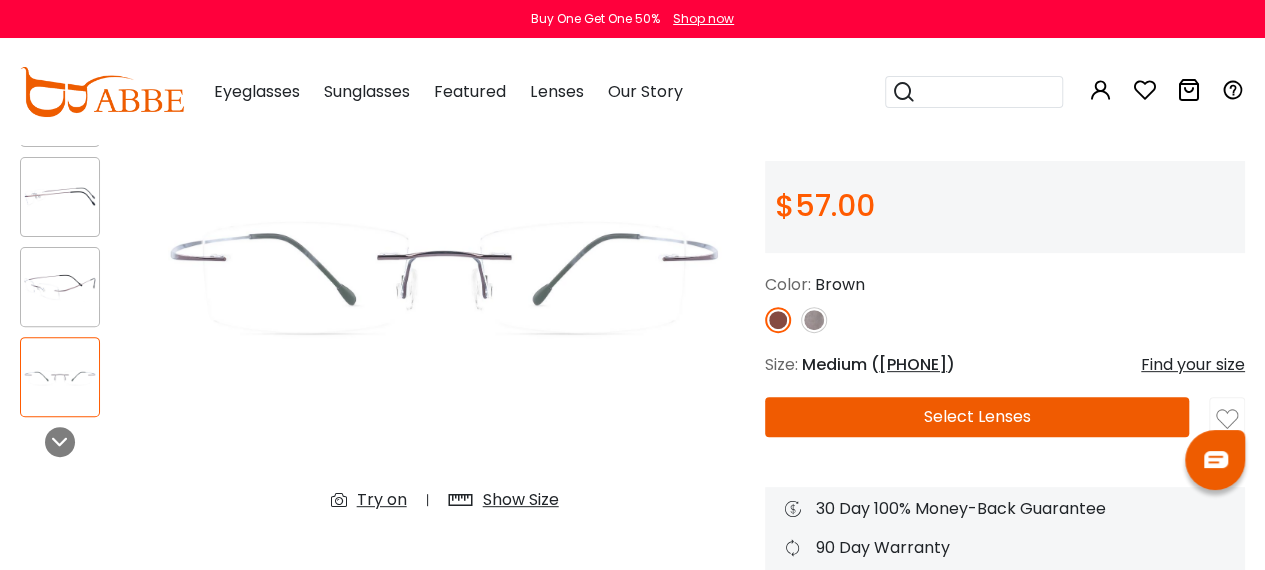 click at bounding box center [60, 197] 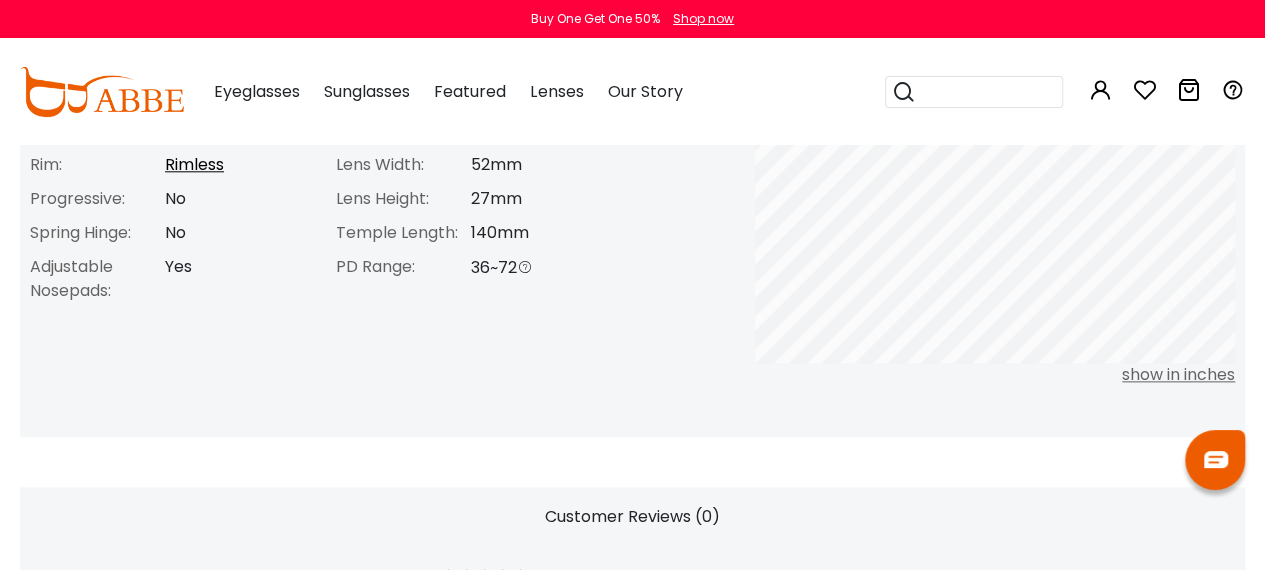 scroll, scrollTop: 400, scrollLeft: 0, axis: vertical 